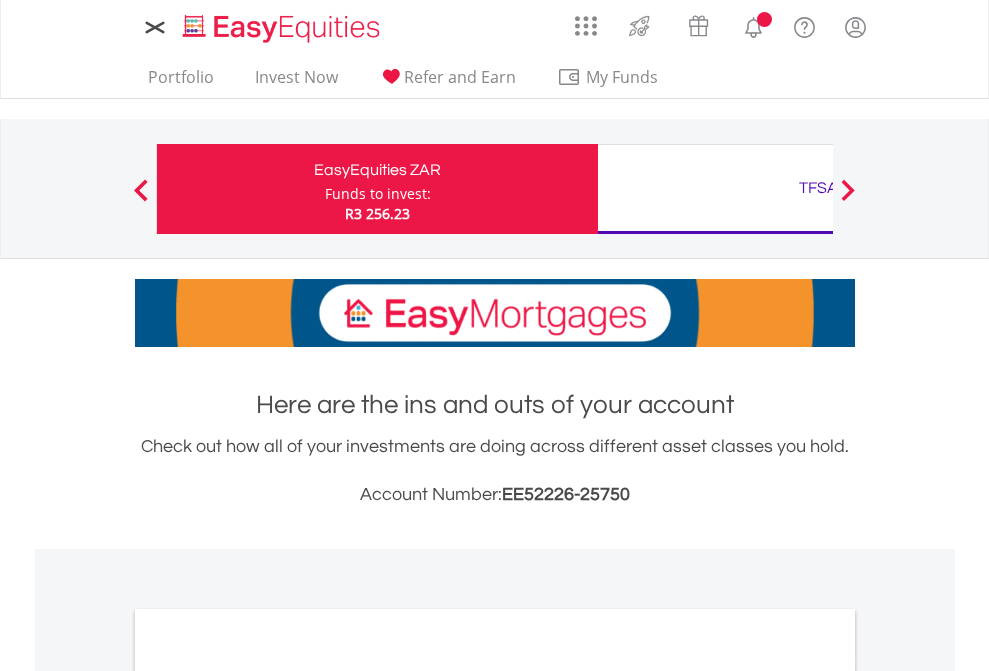 scroll, scrollTop: 0, scrollLeft: 0, axis: both 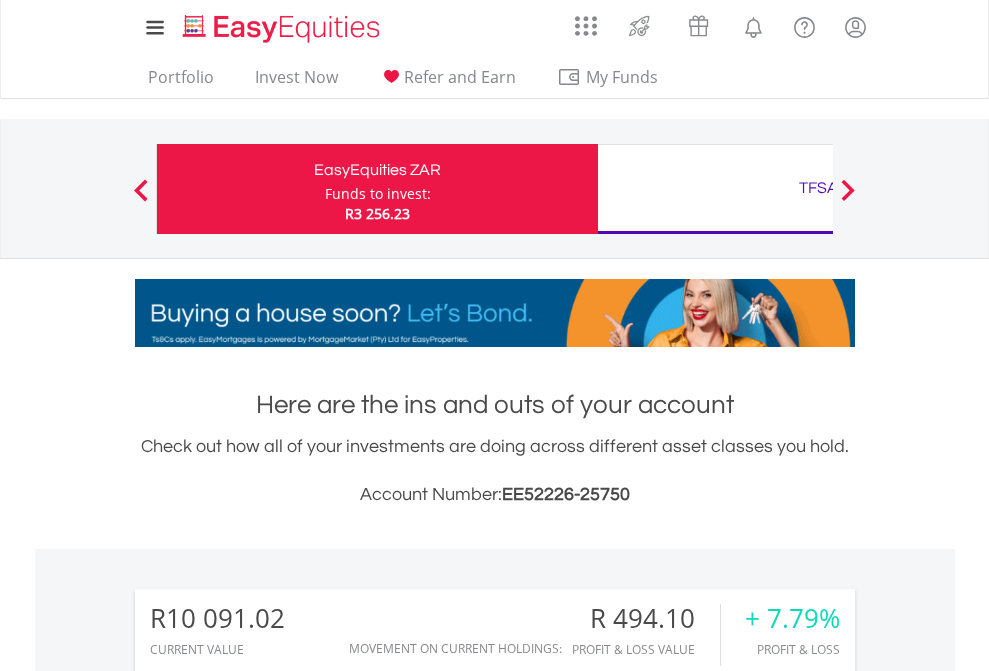 click on "Funds to invest:" at bounding box center (378, 194) 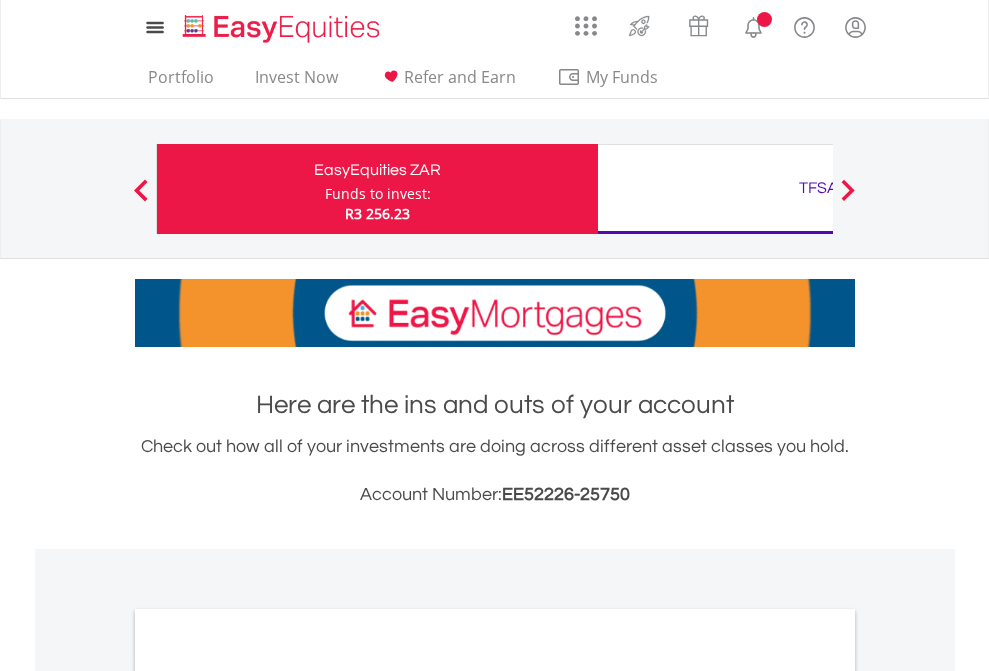 scroll, scrollTop: 0, scrollLeft: 0, axis: both 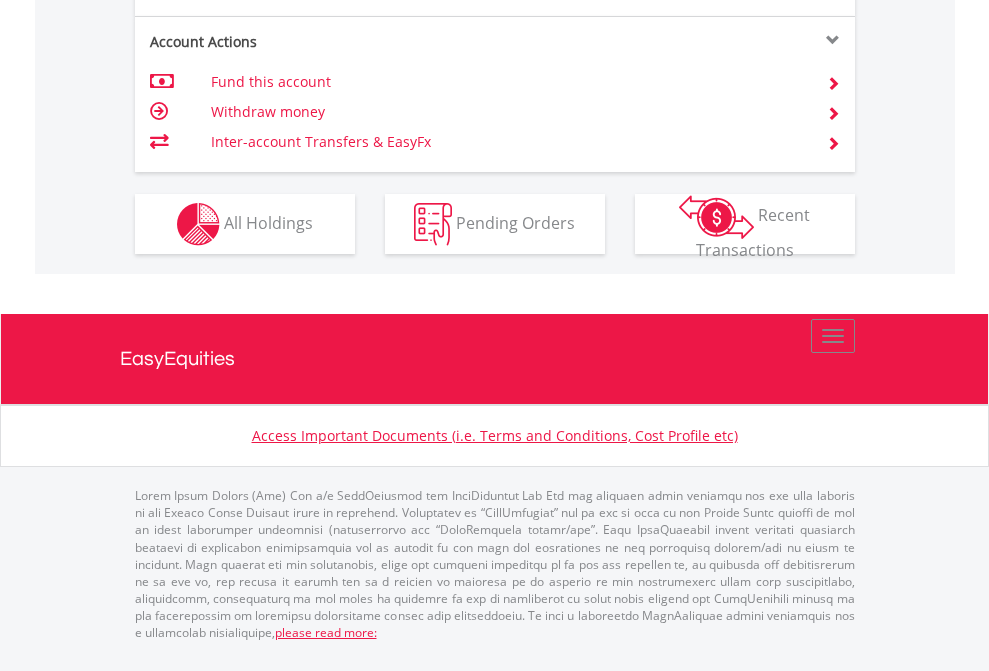 click on "Investment types" at bounding box center (706, -337) 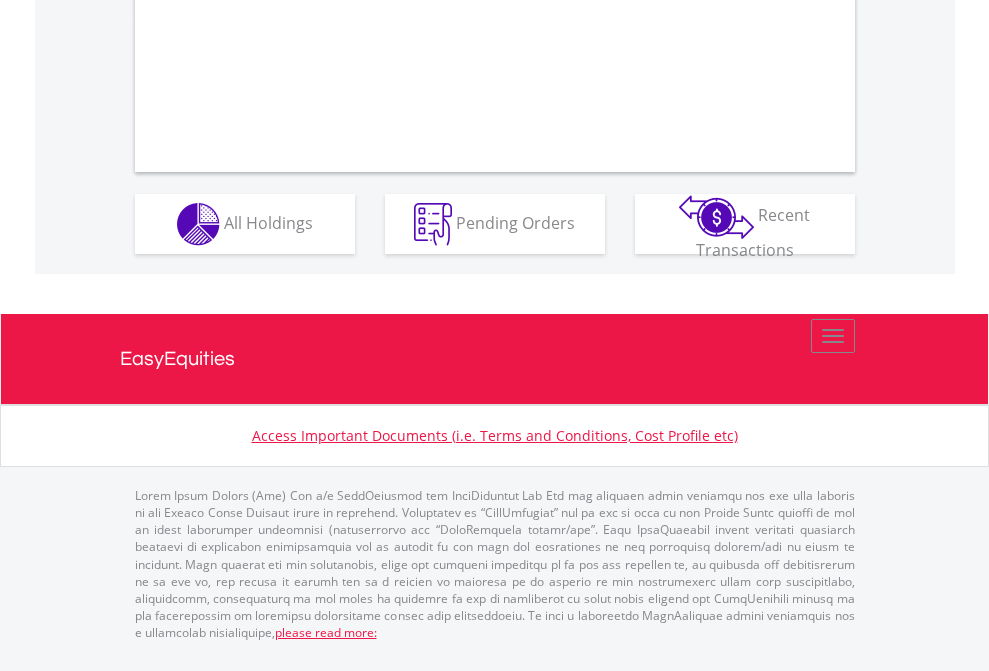 scroll, scrollTop: 1877, scrollLeft: 0, axis: vertical 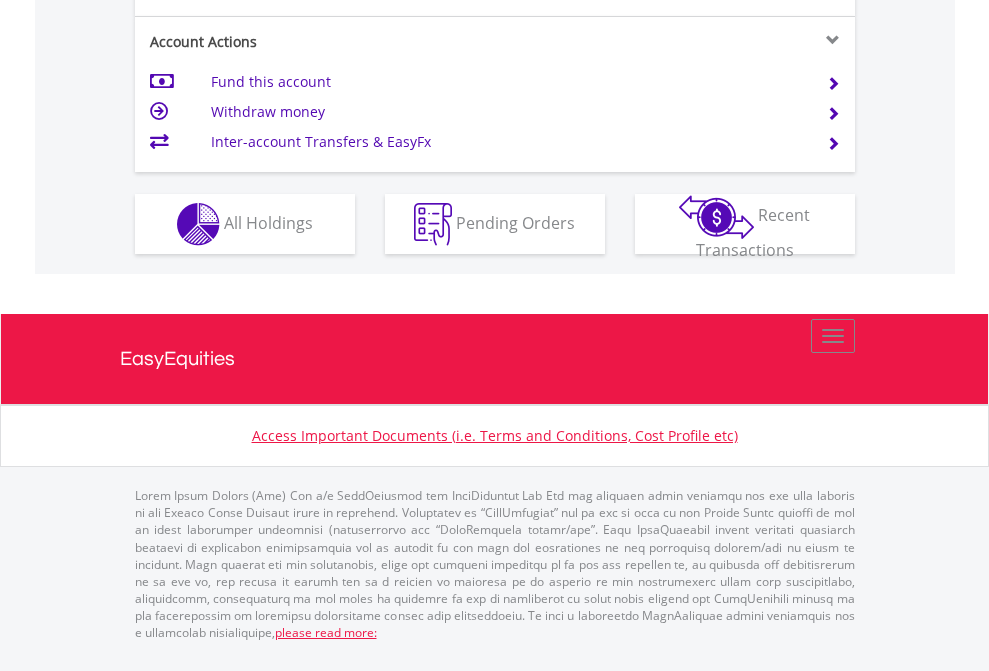 click on "Investment types" at bounding box center [706, -337] 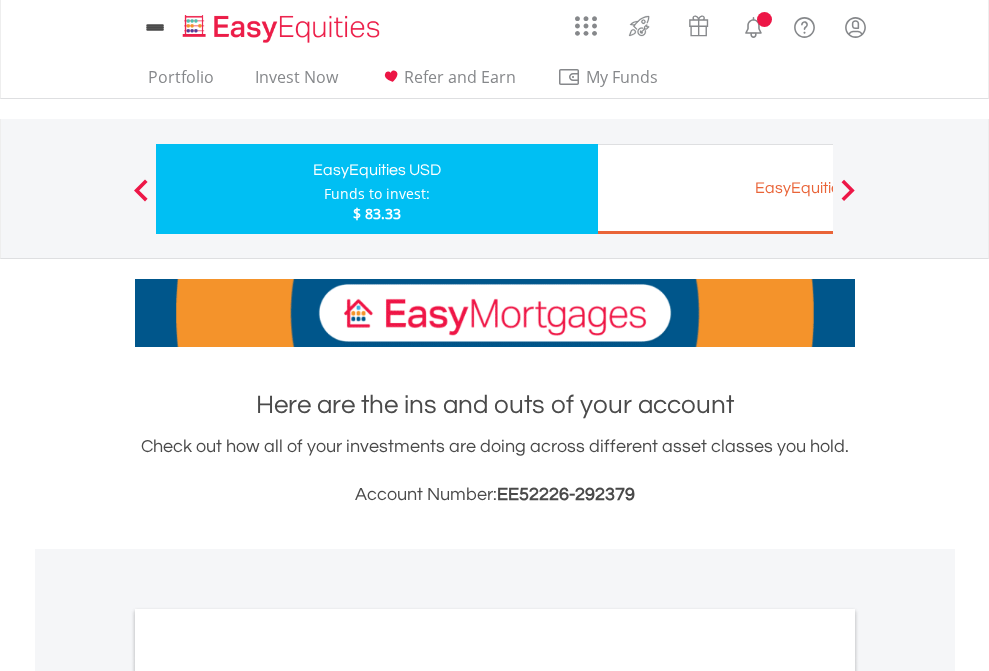 scroll, scrollTop: 0, scrollLeft: 0, axis: both 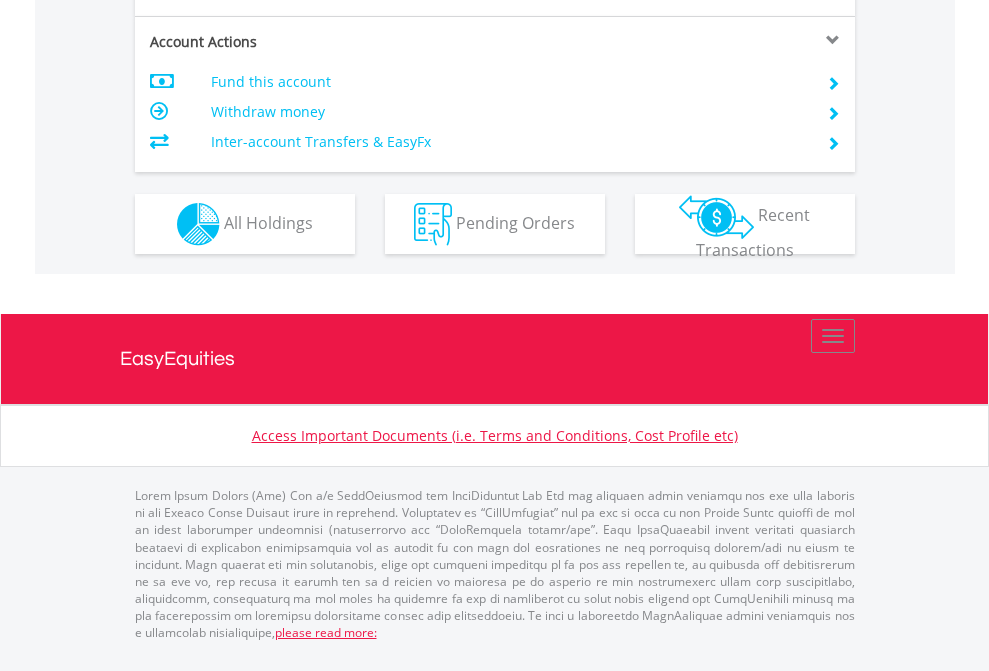 click on "Investment types" at bounding box center (706, -337) 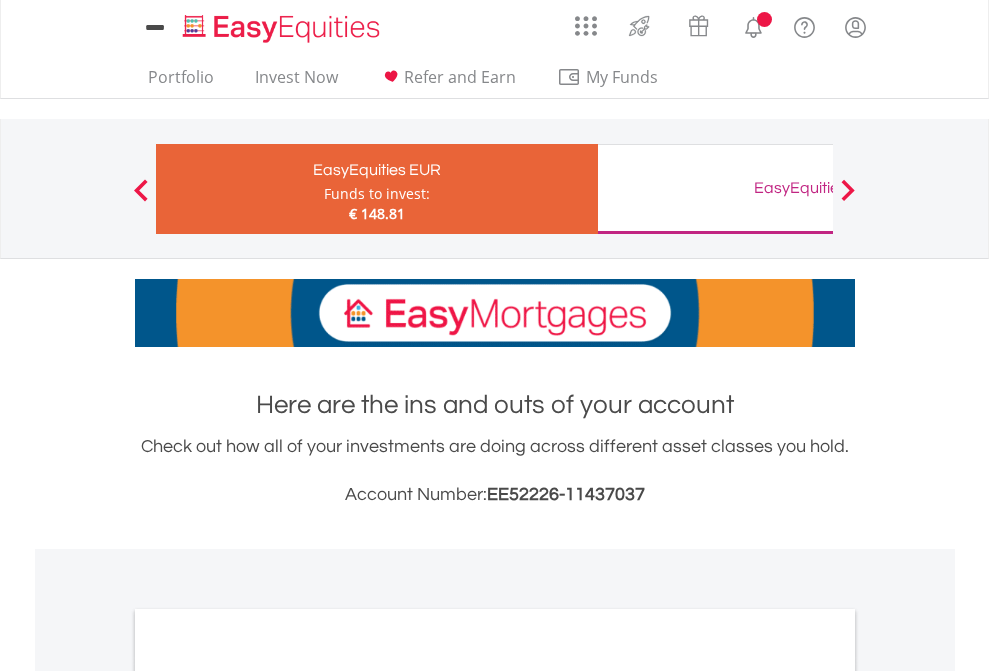 scroll, scrollTop: 0, scrollLeft: 0, axis: both 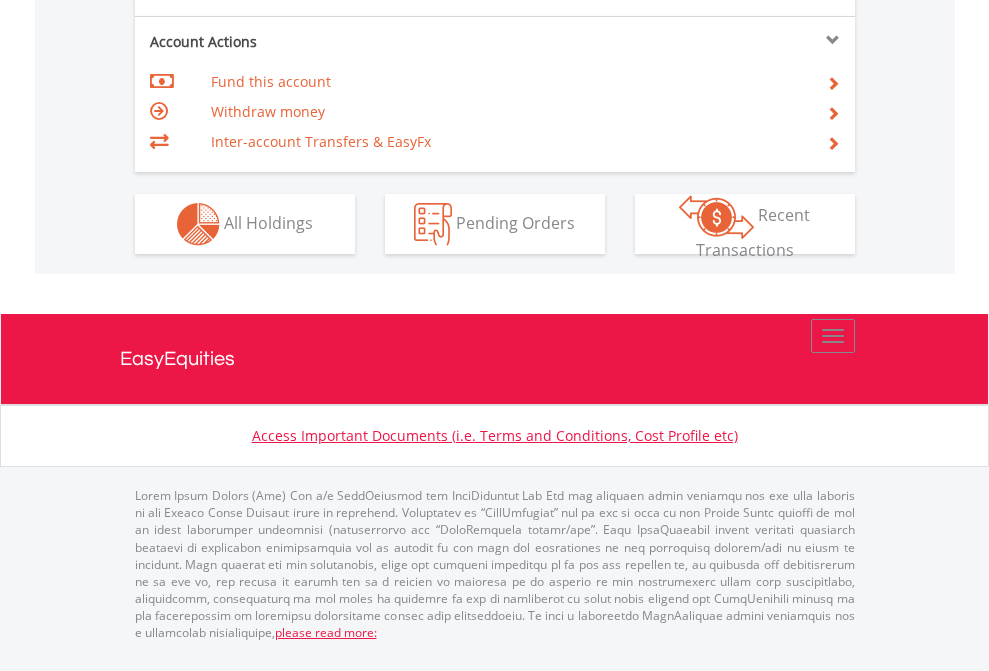 click on "Investment types" at bounding box center [706, -337] 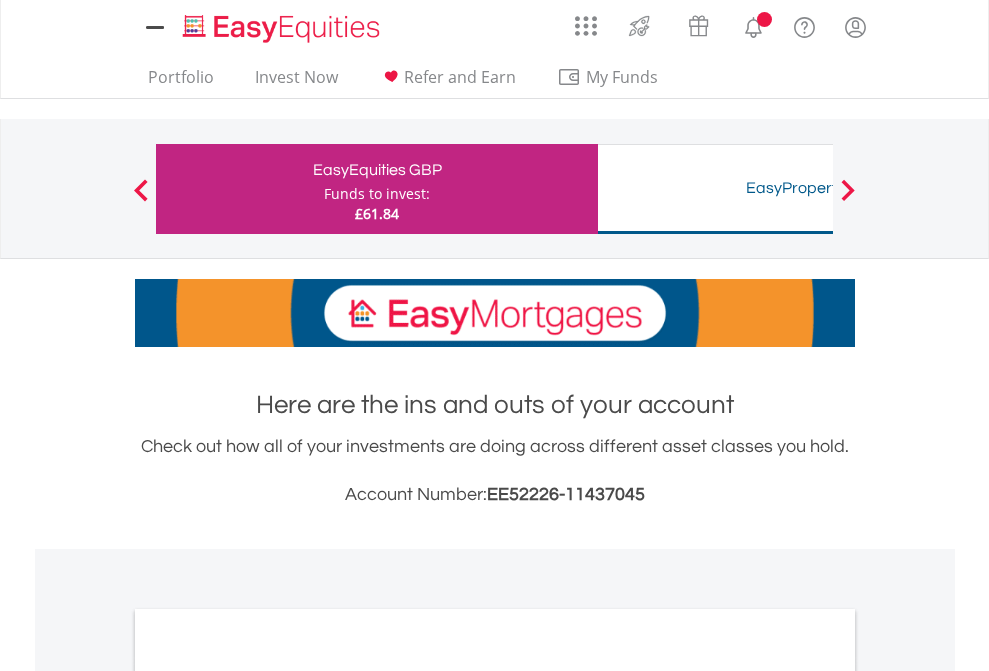 scroll, scrollTop: 0, scrollLeft: 0, axis: both 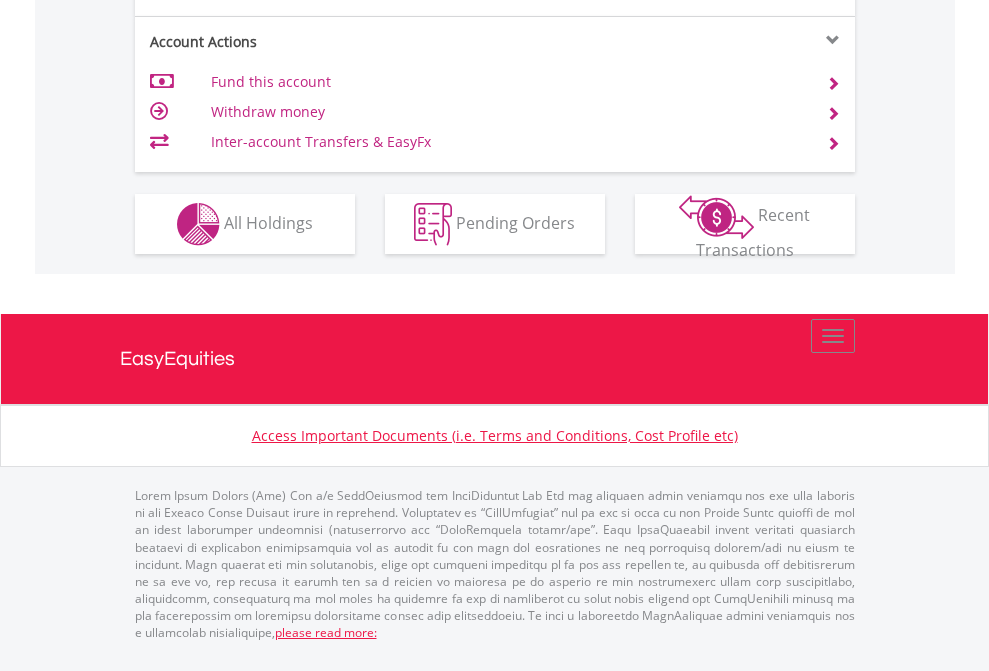 click on "Investment types" at bounding box center [706, -337] 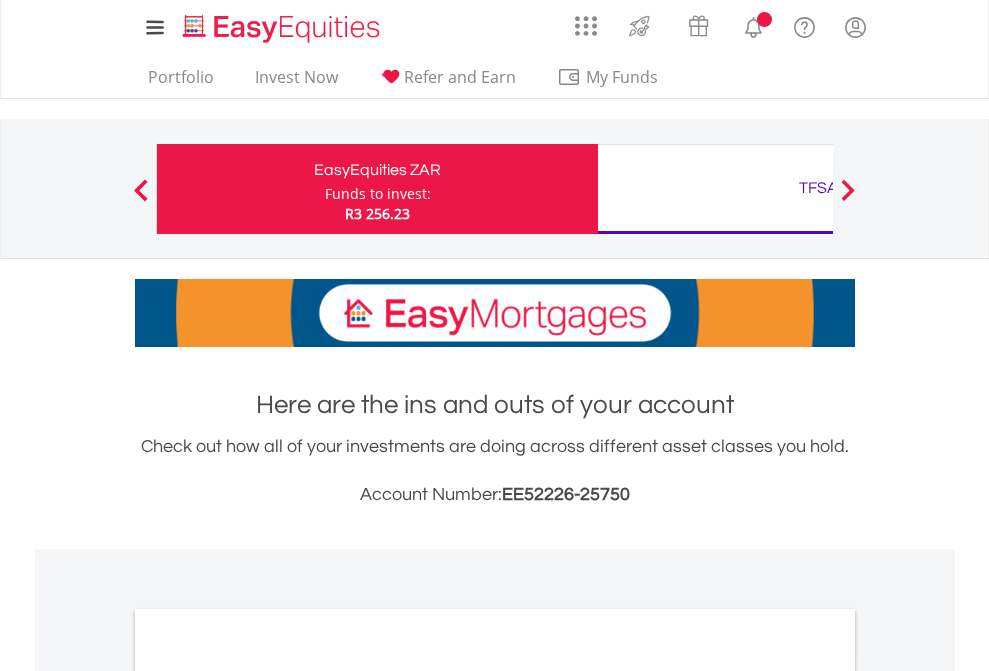 scroll, scrollTop: 1202, scrollLeft: 0, axis: vertical 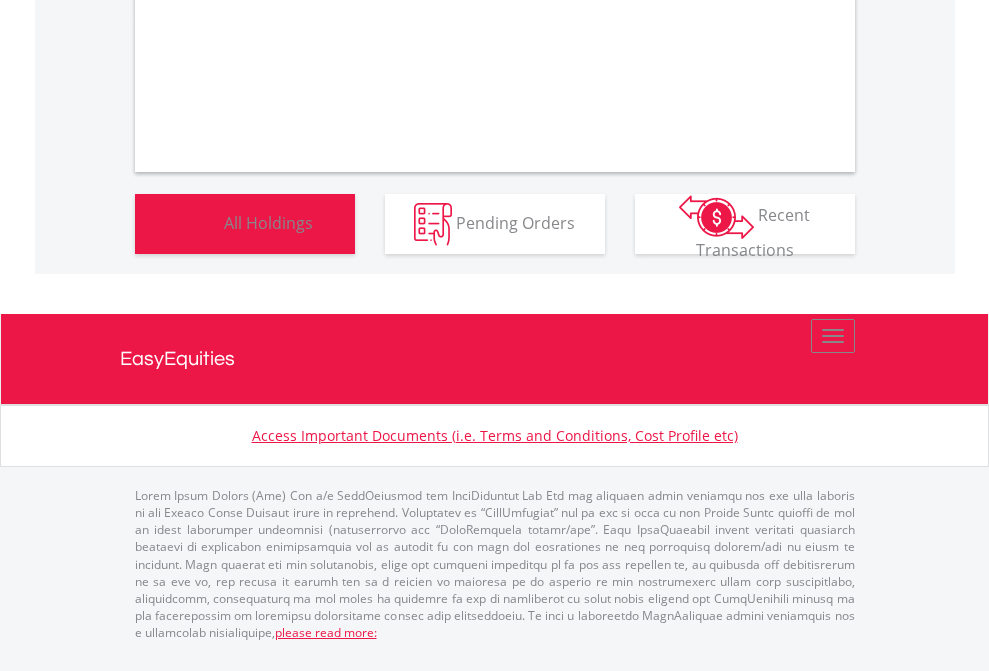 click on "All Holdings" at bounding box center (268, 222) 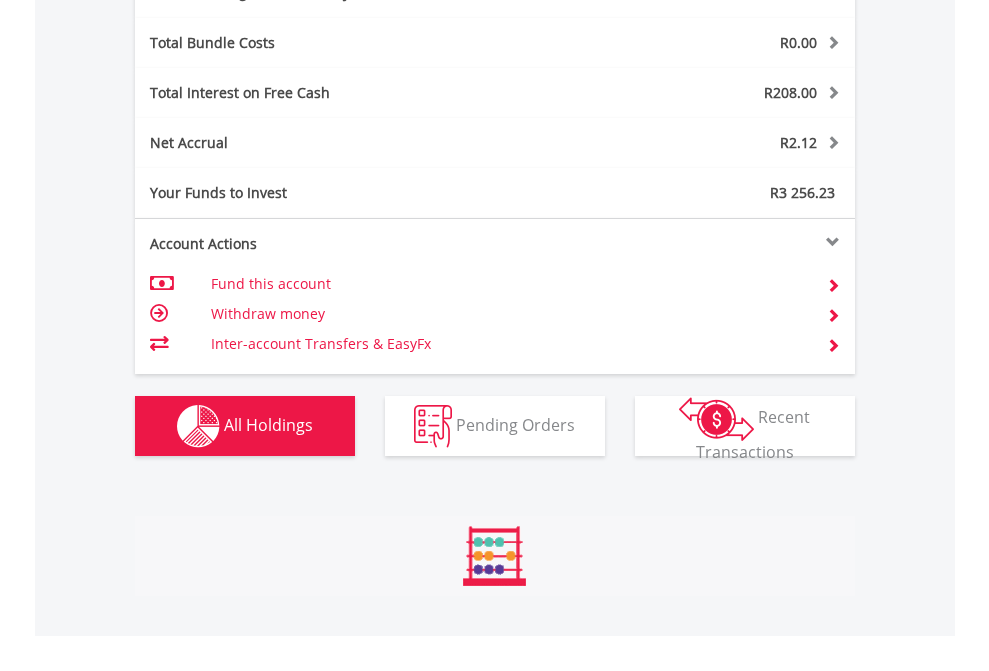 scroll, scrollTop: 999808, scrollLeft: 999687, axis: both 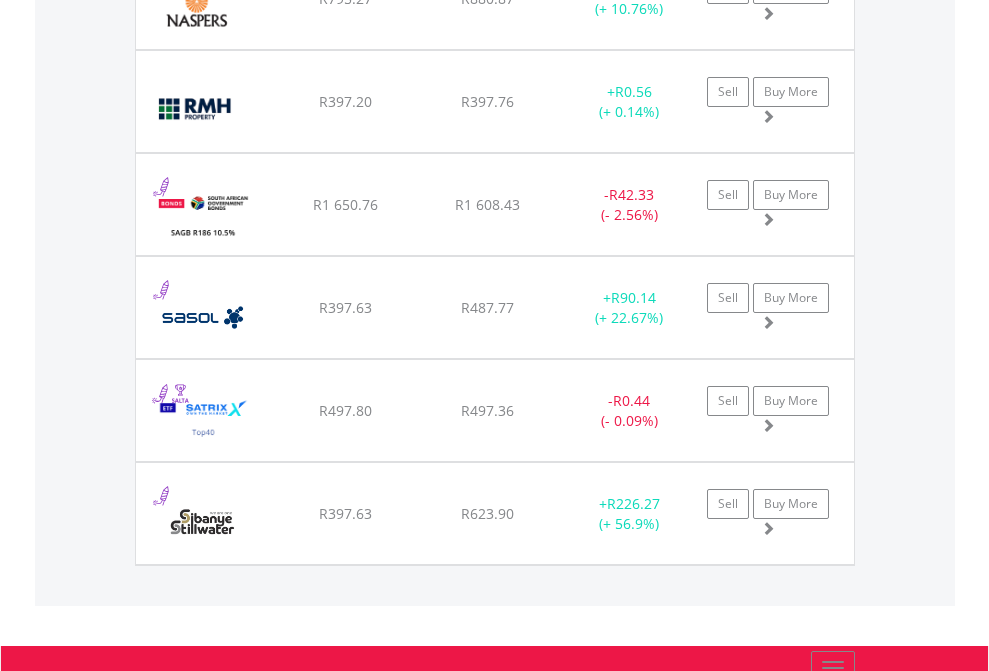 click on "TFSA" at bounding box center (818, -2196) 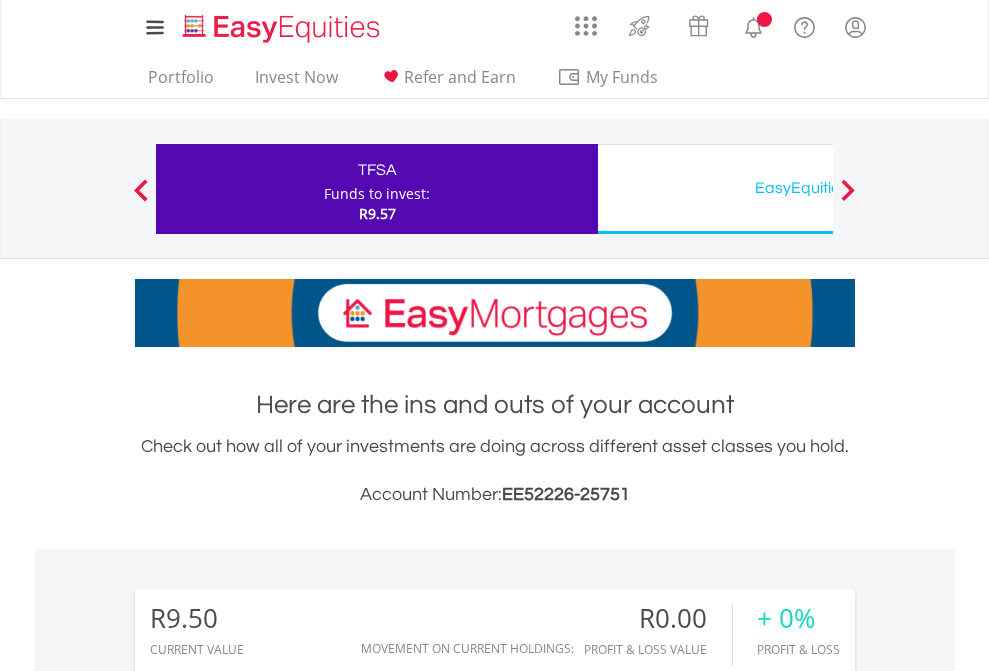 scroll, scrollTop: 1493, scrollLeft: 0, axis: vertical 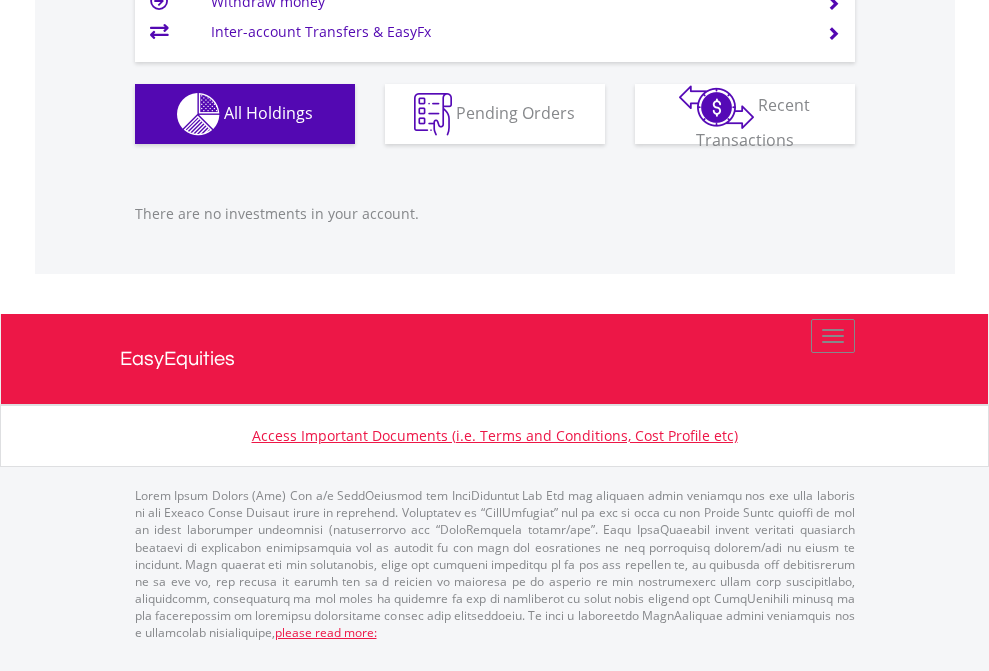 click on "EasyEquities USD" at bounding box center [818, -1166] 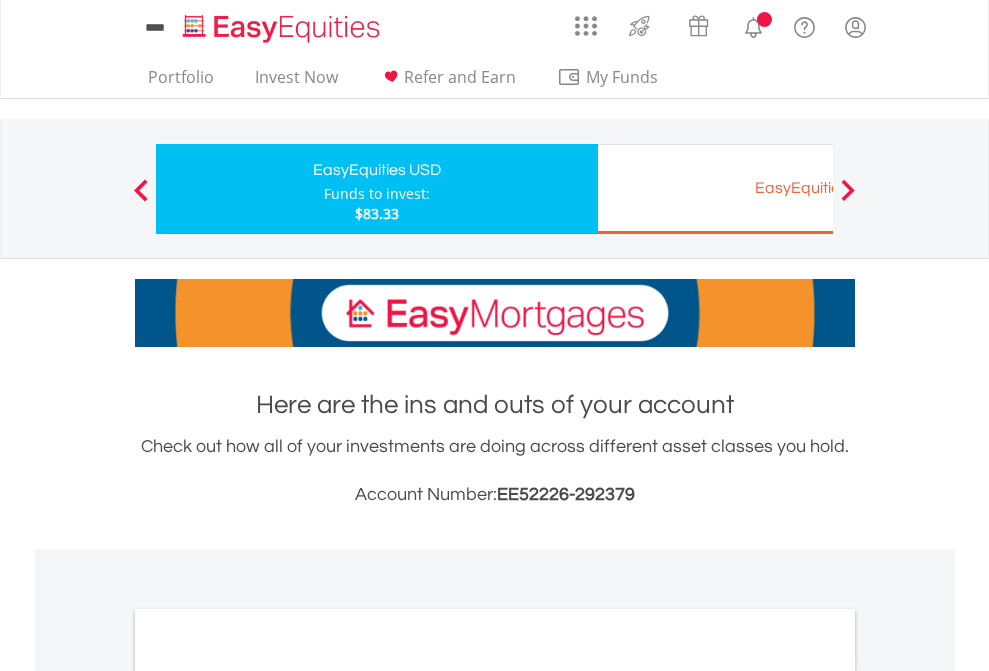 scroll, scrollTop: 1202, scrollLeft: 0, axis: vertical 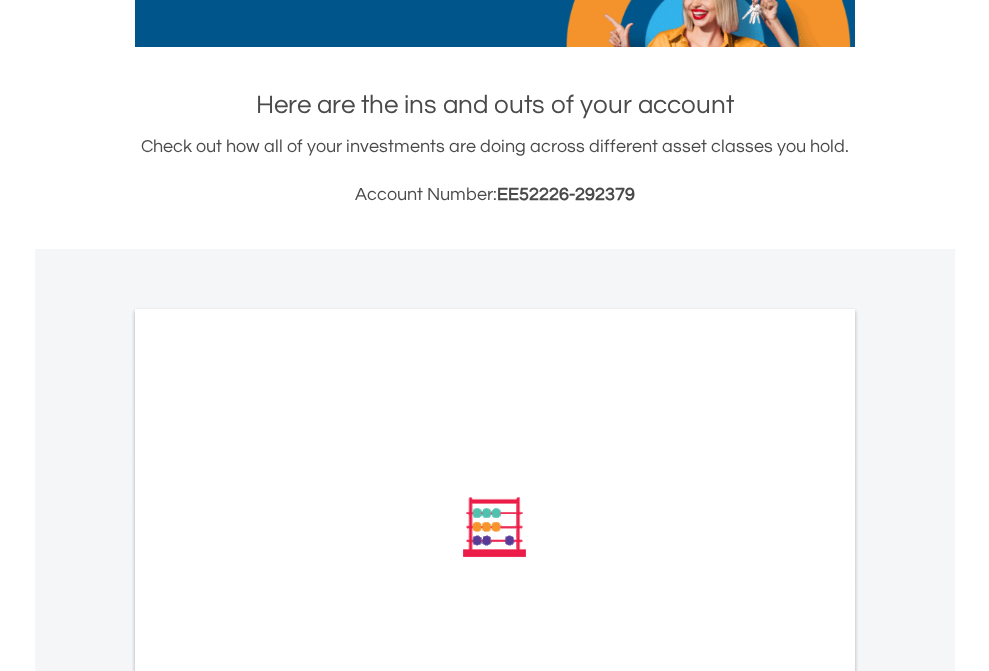 click on "All Holdings" at bounding box center [268, 796] 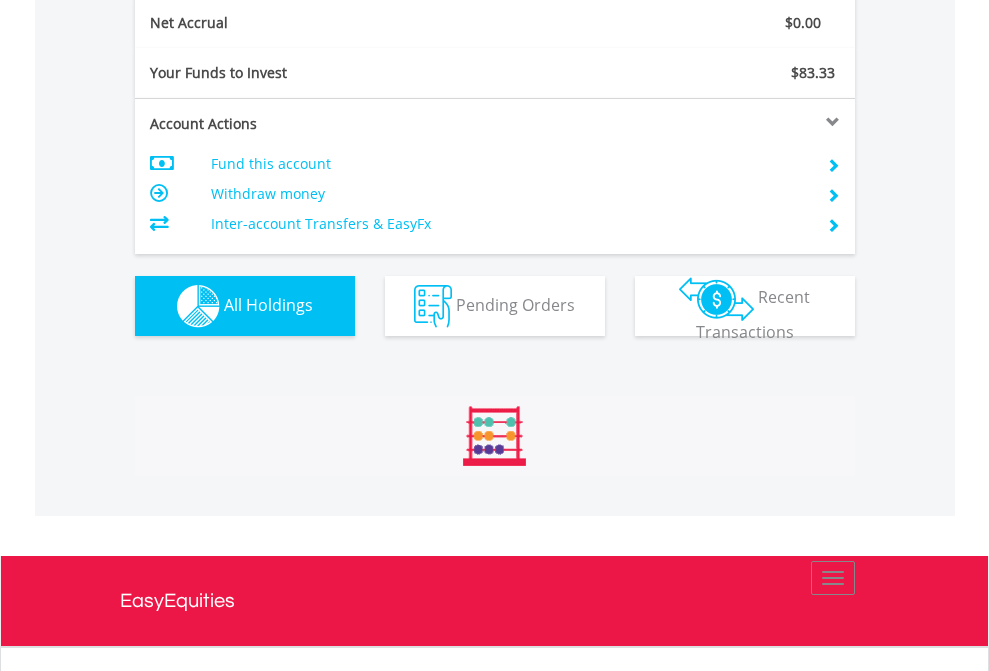 scroll, scrollTop: 999808, scrollLeft: 999687, axis: both 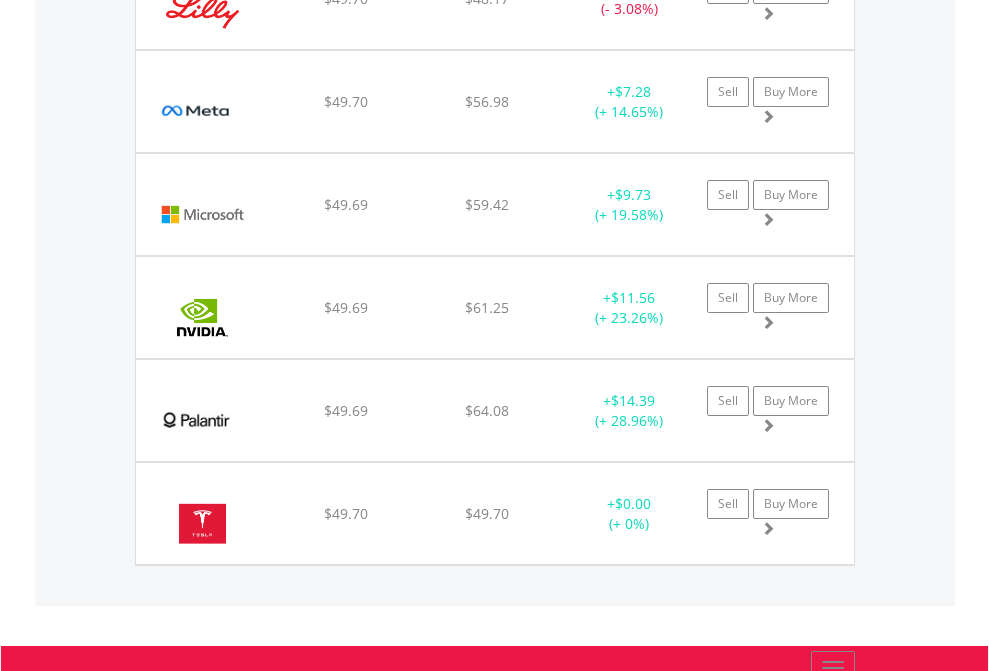 click on "EasyEquities EUR" at bounding box center (818, -2076) 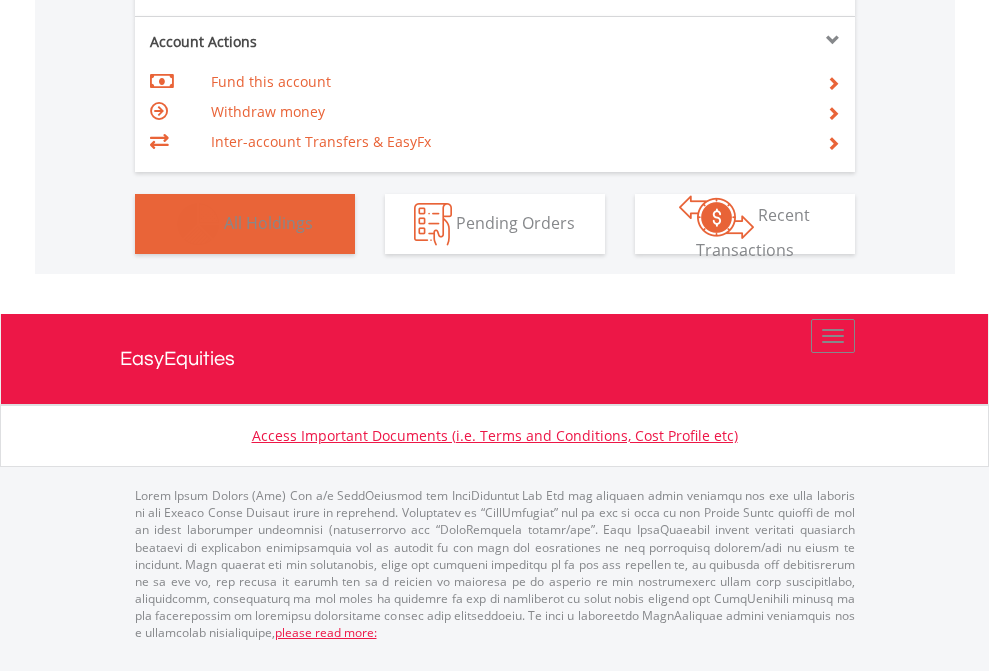 click on "All Holdings" at bounding box center (268, 222) 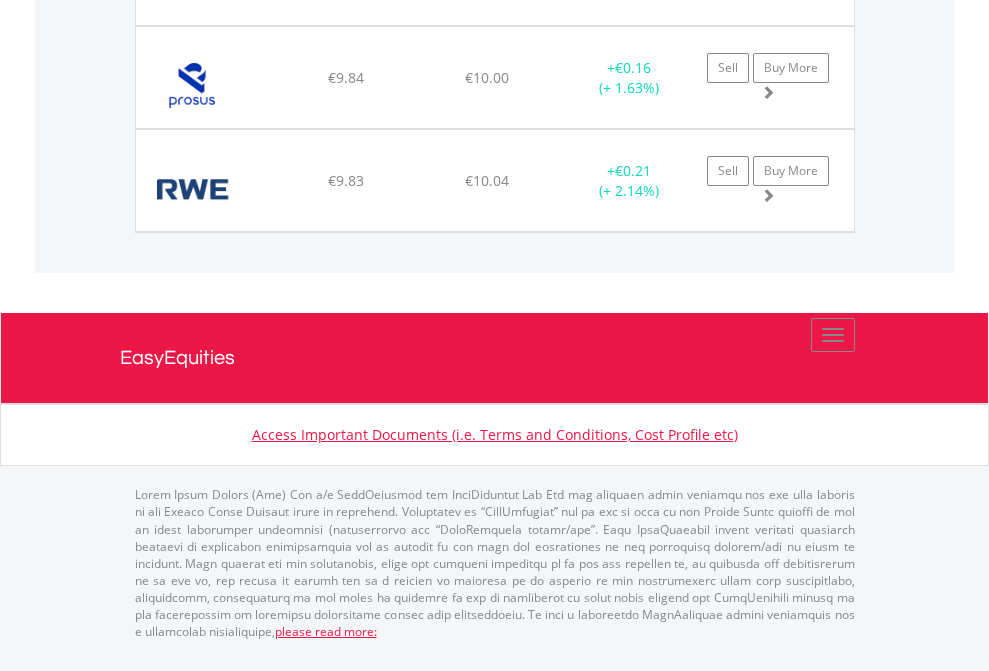 click on "EasyEquities GBP" at bounding box center [818, -1648] 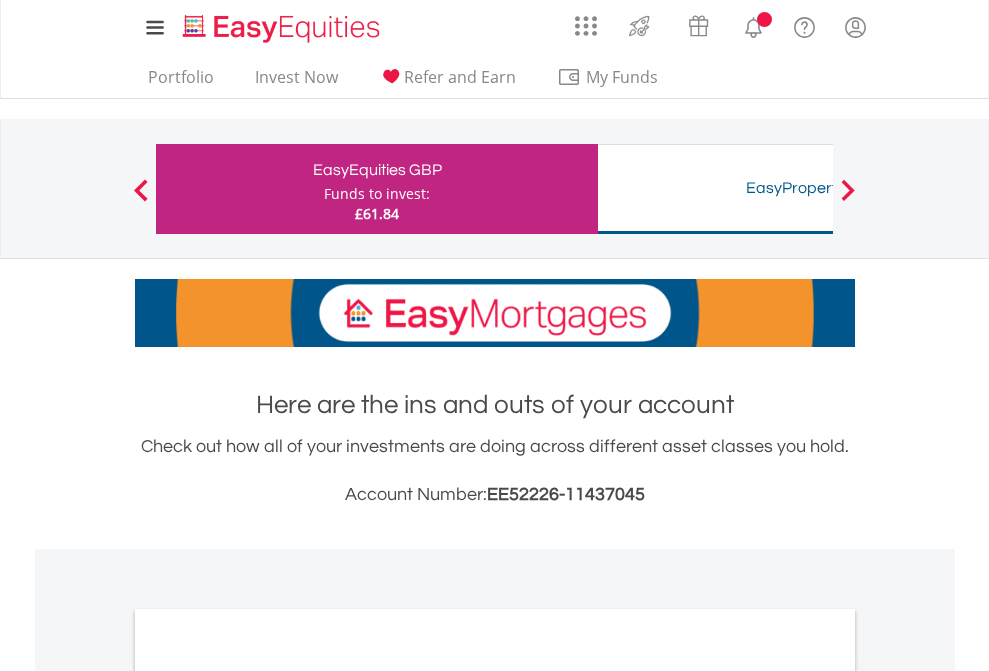 scroll, scrollTop: 1202, scrollLeft: 0, axis: vertical 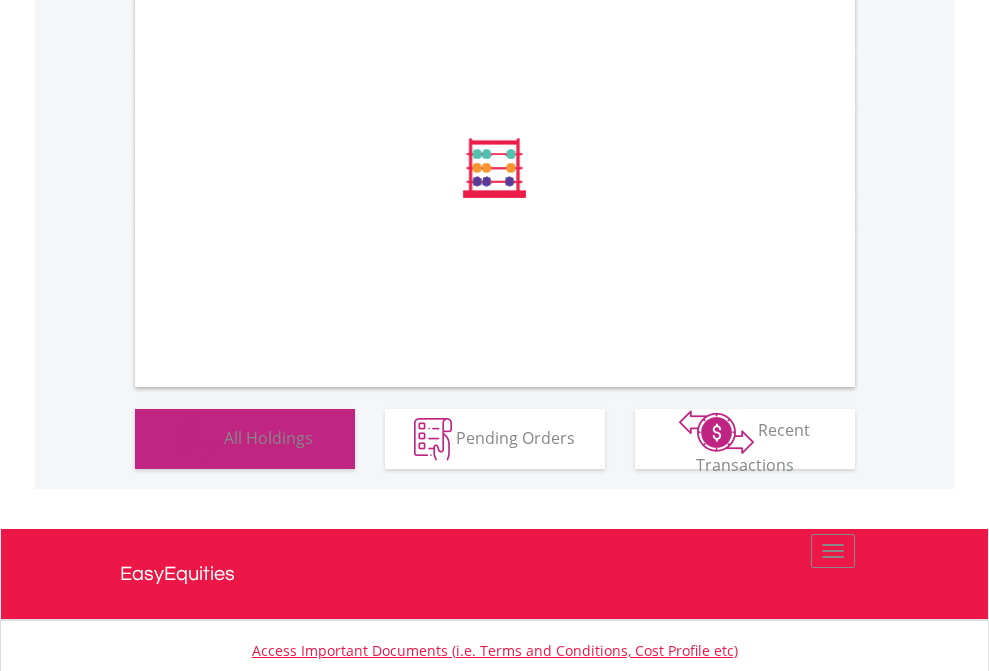 click on "All Holdings" at bounding box center [268, 437] 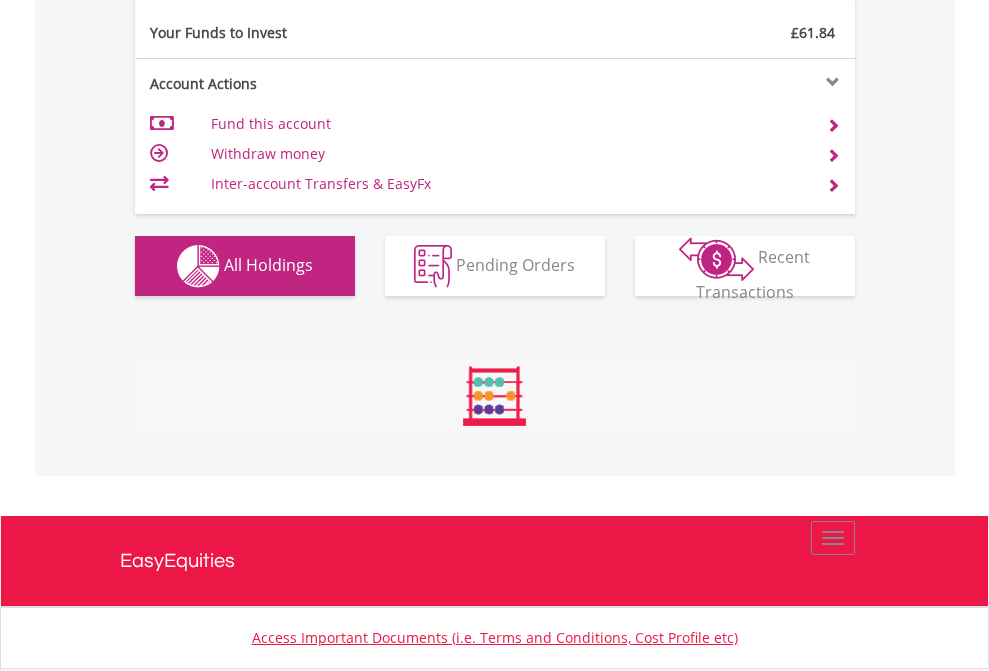 scroll, scrollTop: 999808, scrollLeft: 999687, axis: both 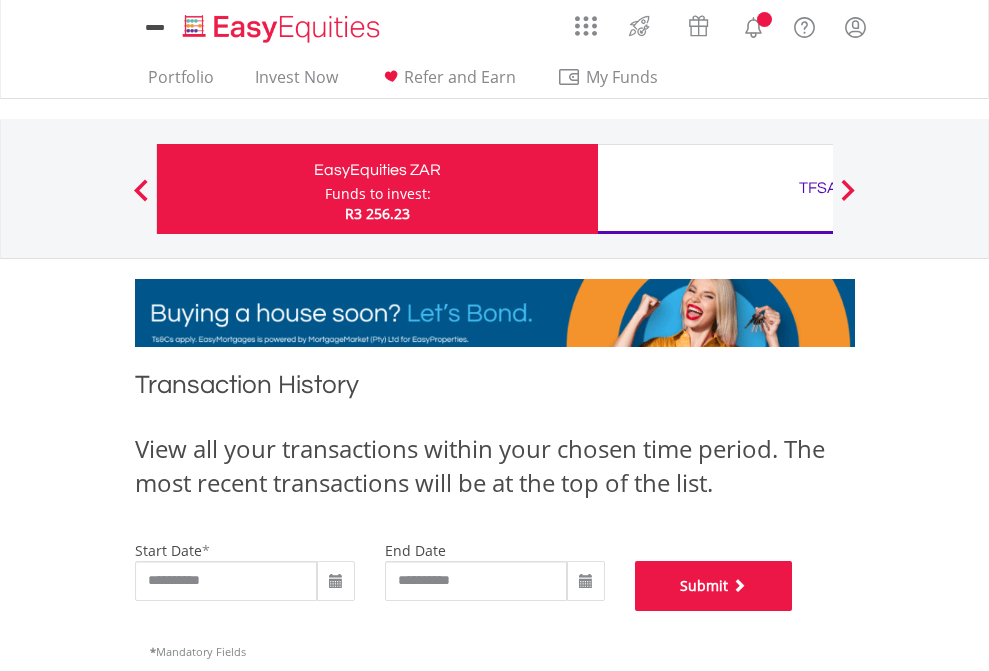 click on "Submit" at bounding box center (714, 586) 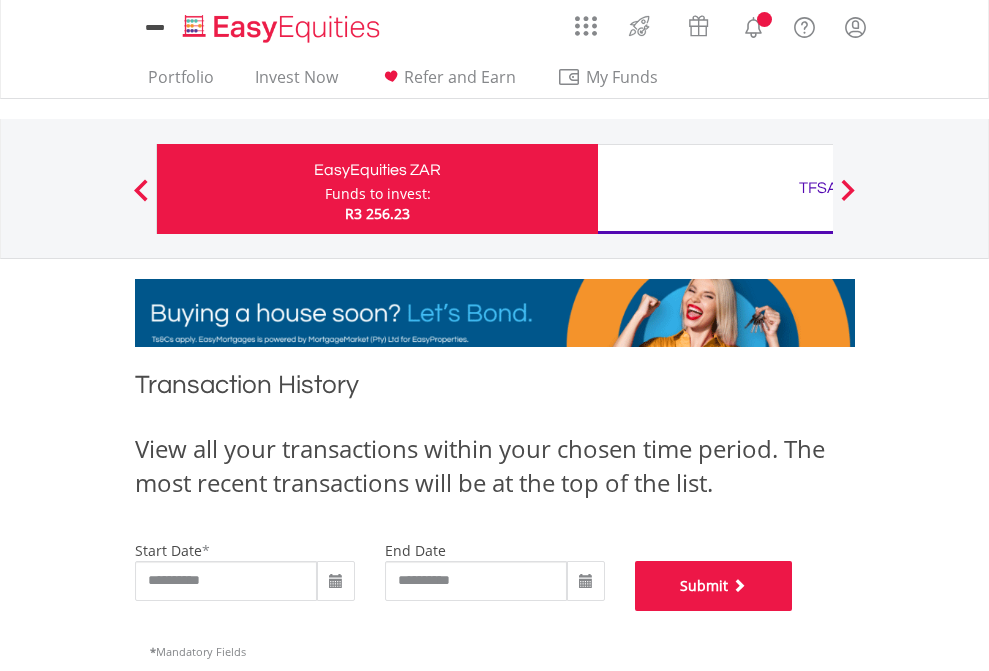 scroll, scrollTop: 811, scrollLeft: 0, axis: vertical 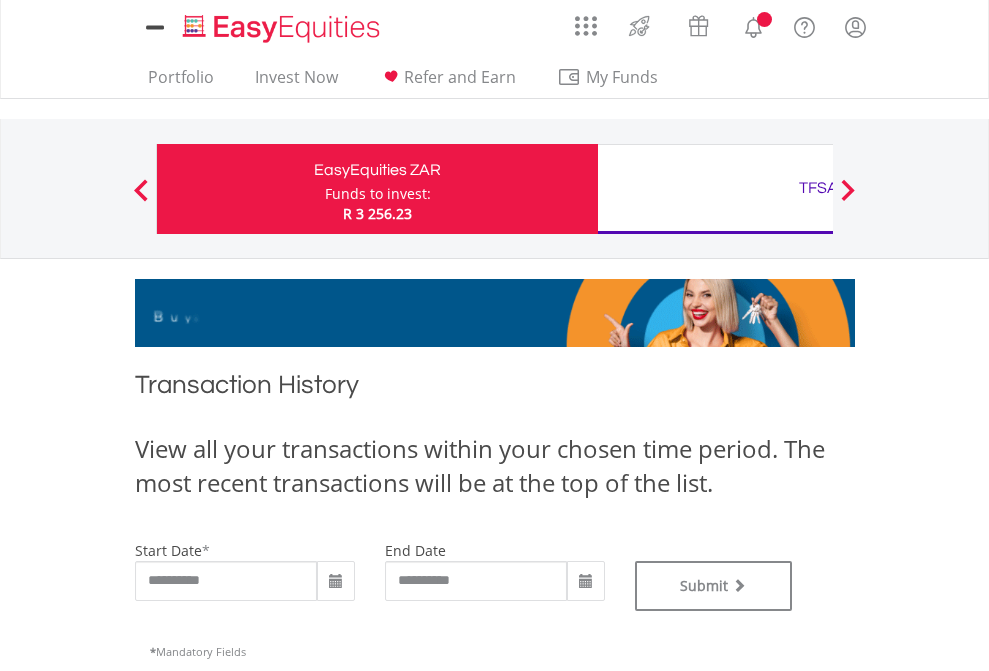 click on "TFSA" at bounding box center (818, 188) 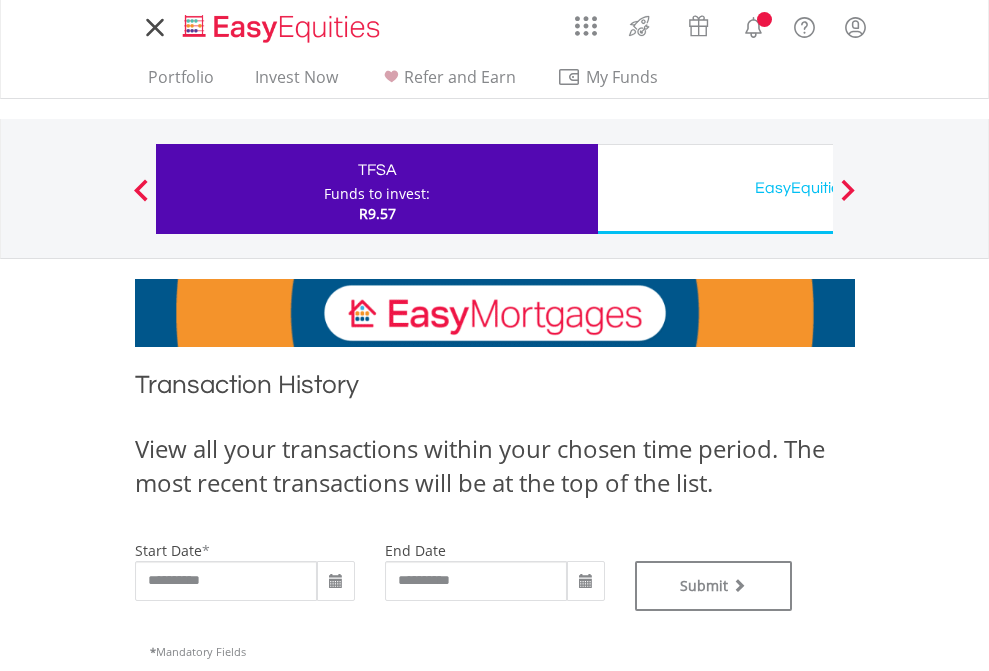 scroll, scrollTop: 0, scrollLeft: 0, axis: both 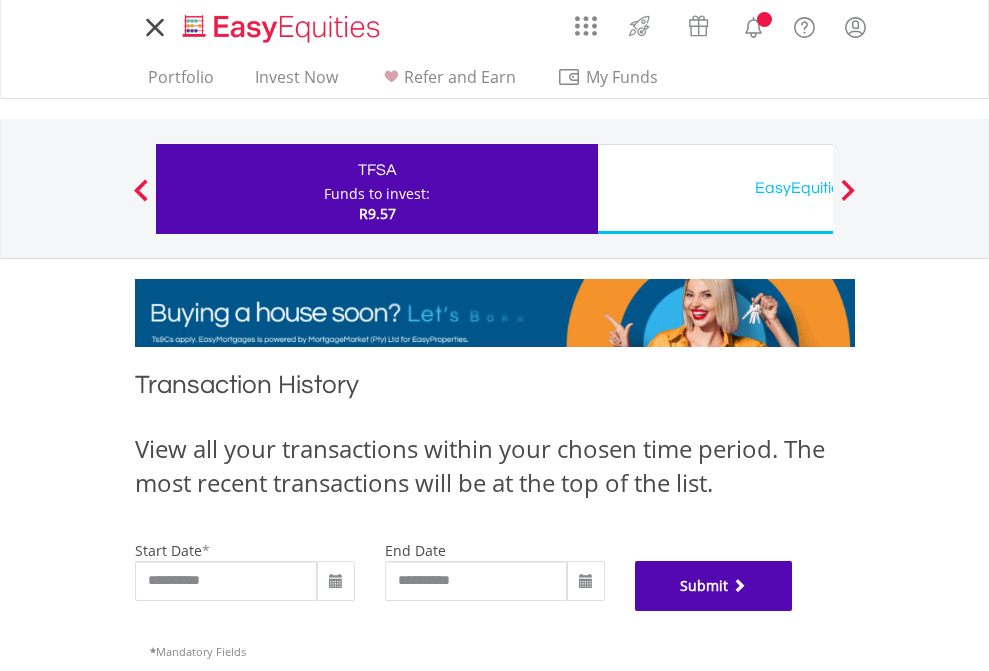click on "Submit" at bounding box center (714, 586) 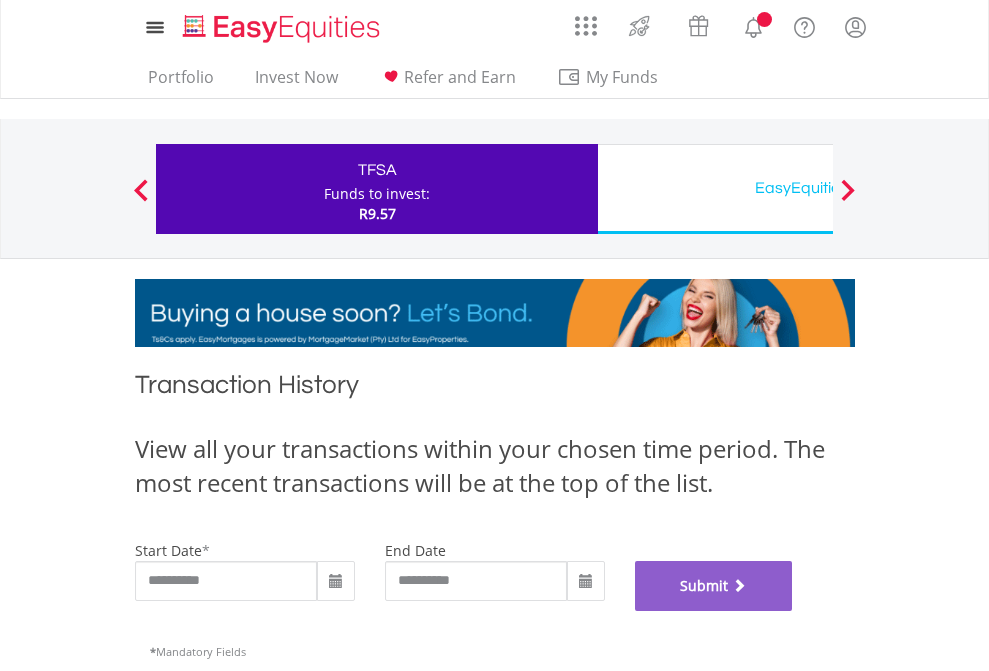scroll, scrollTop: 811, scrollLeft: 0, axis: vertical 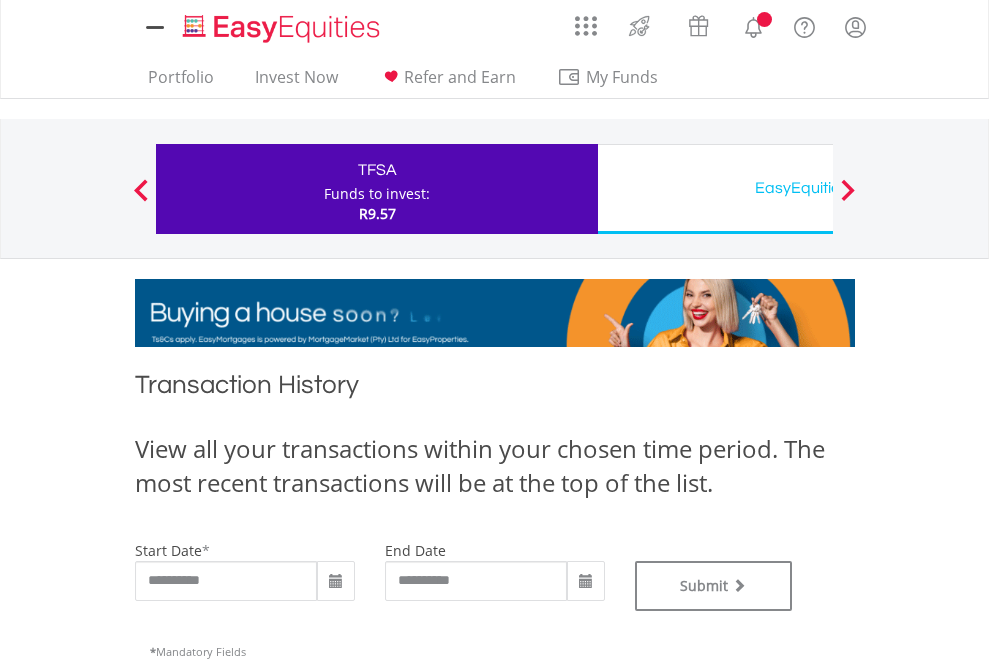 click on "EasyEquities USD" at bounding box center [818, 188] 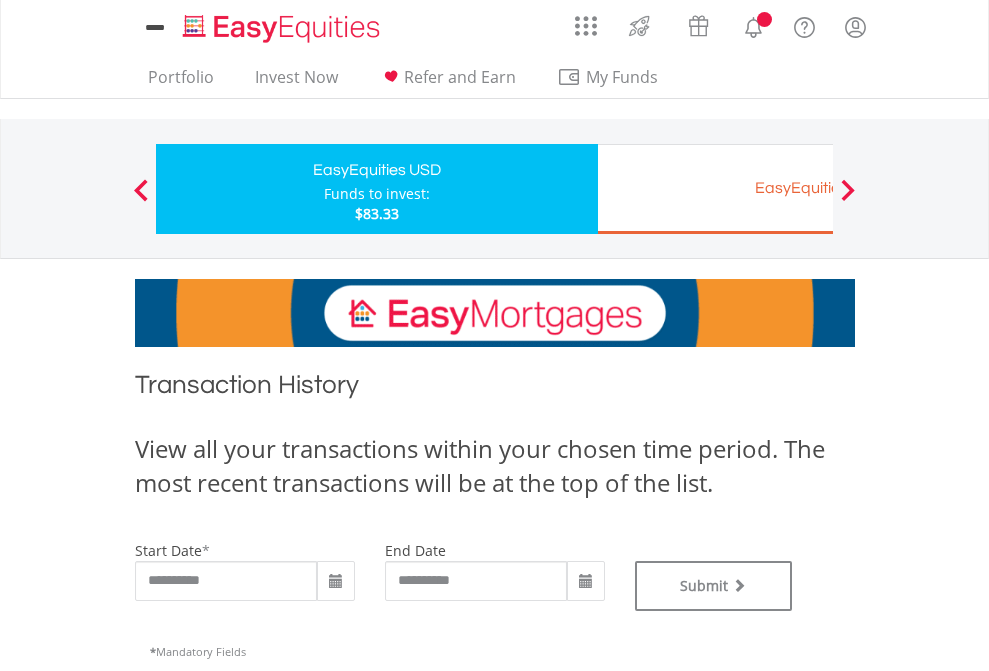 scroll, scrollTop: 0, scrollLeft: 0, axis: both 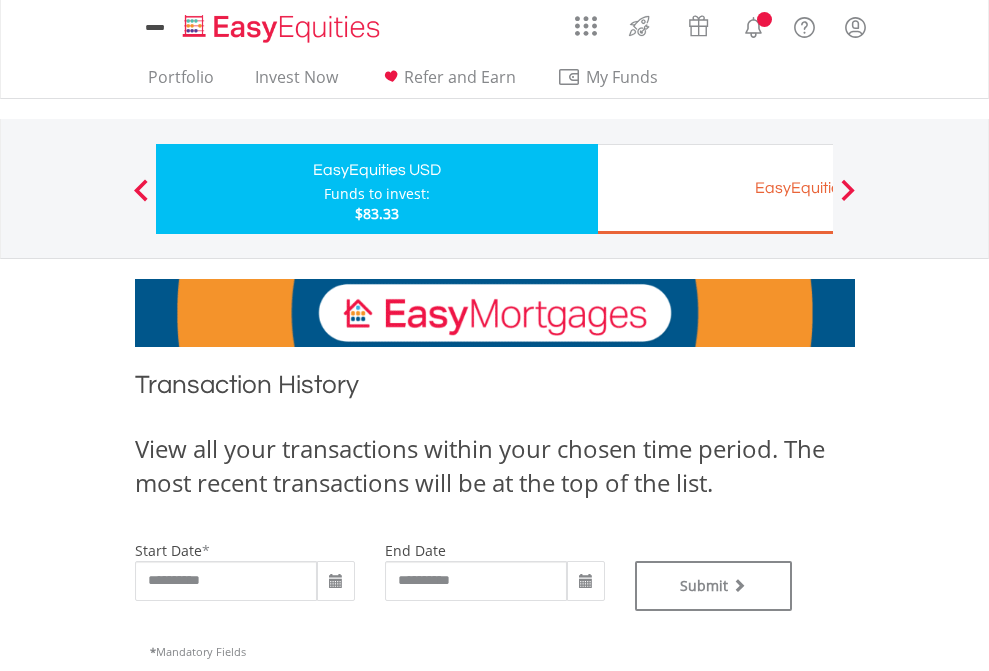 type on "**********" 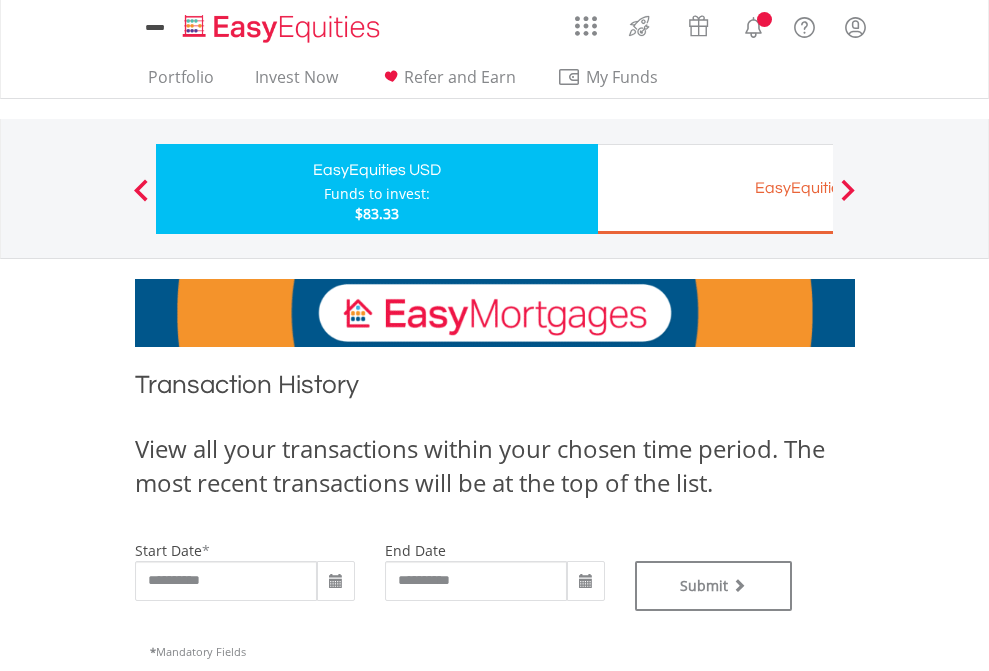 type on "**********" 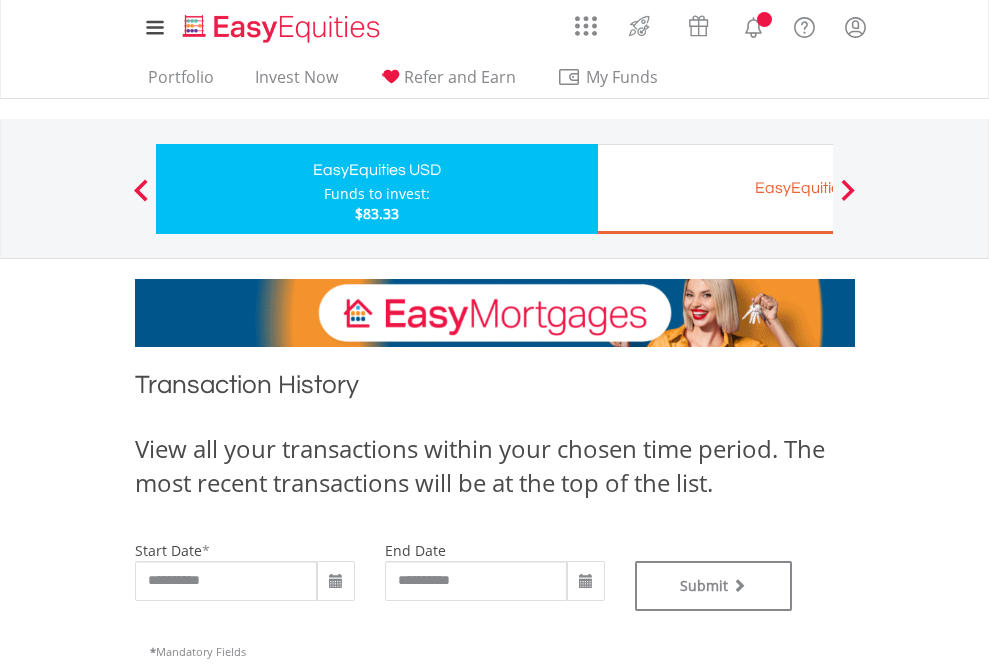 scroll, scrollTop: 811, scrollLeft: 0, axis: vertical 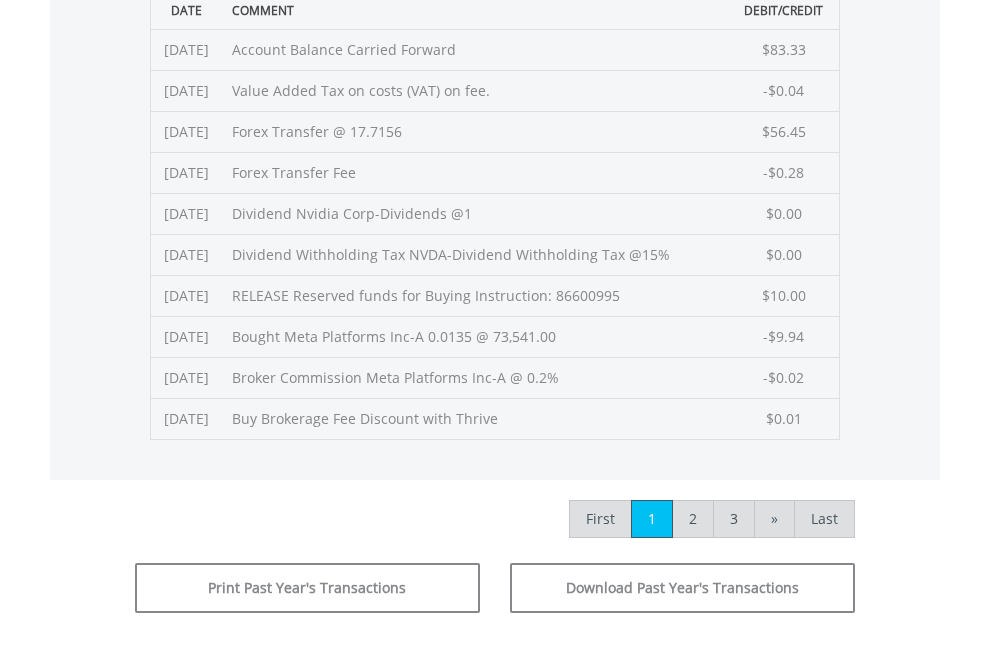 click on "Submit" at bounding box center (714, -225) 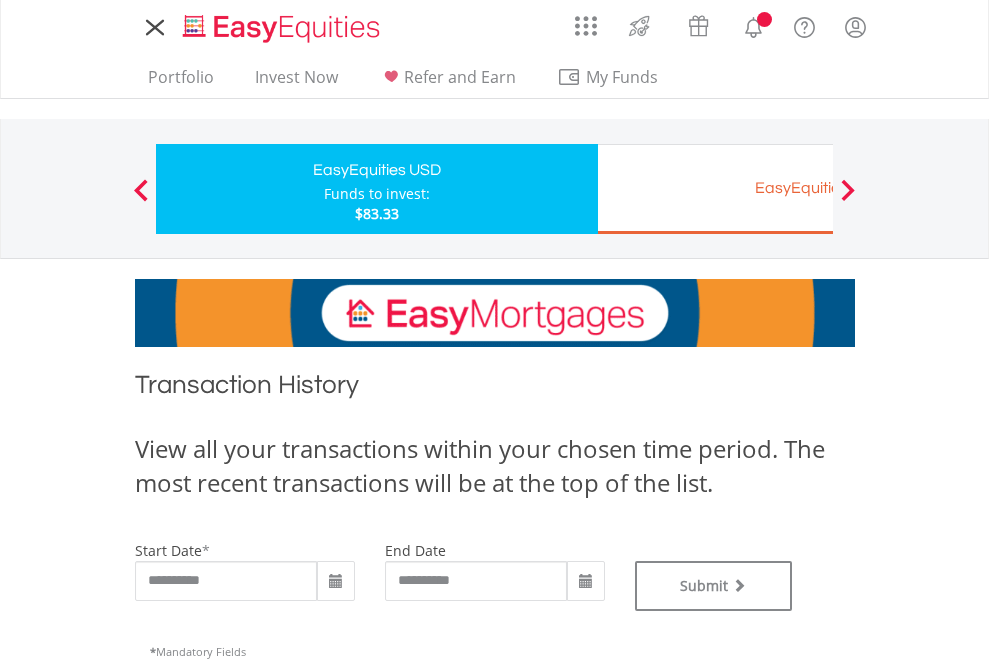 scroll, scrollTop: 0, scrollLeft: 0, axis: both 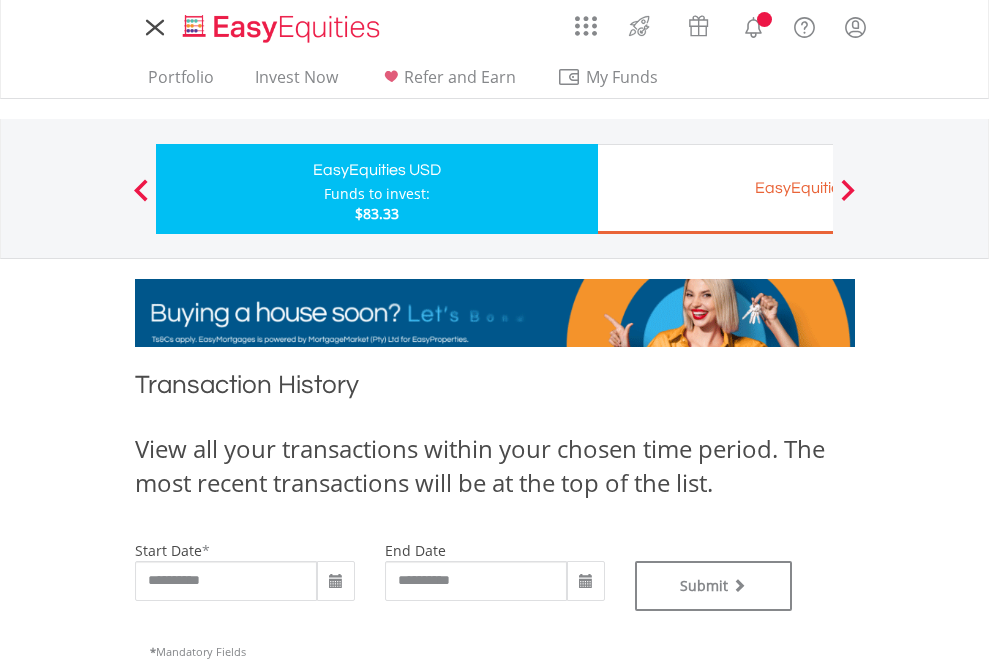 click on "EasyEquities EUR" at bounding box center [818, 188] 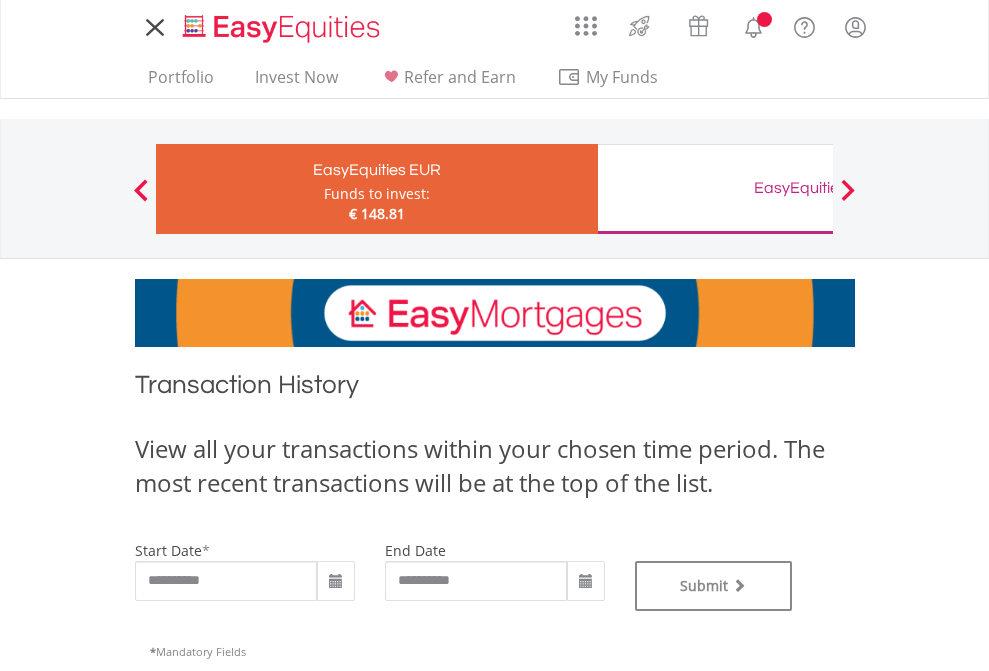 scroll, scrollTop: 0, scrollLeft: 0, axis: both 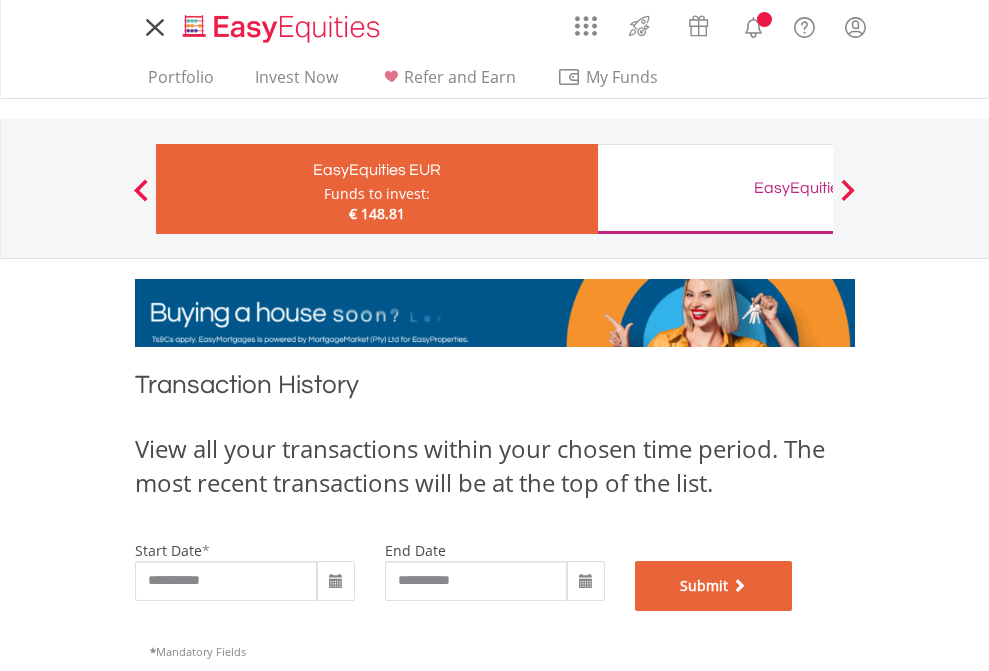 click on "Submit" at bounding box center [714, 586] 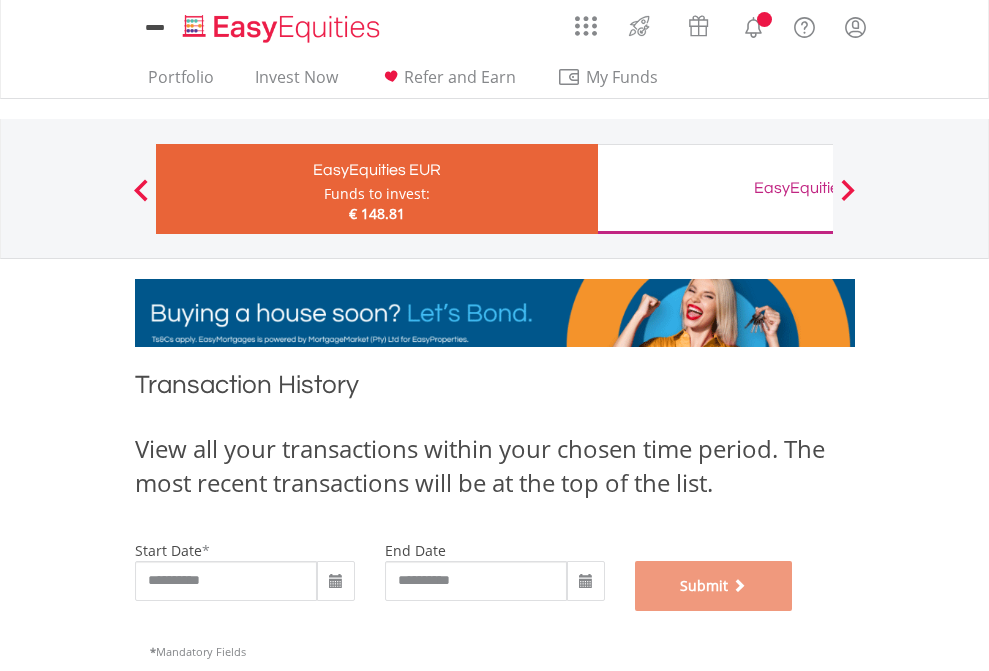 scroll, scrollTop: 811, scrollLeft: 0, axis: vertical 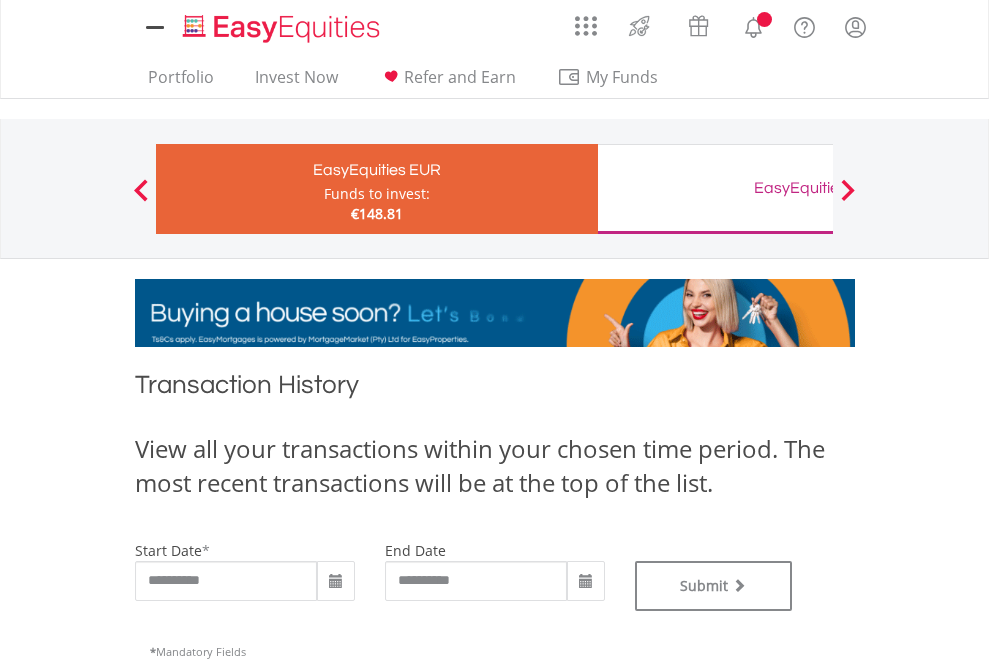 click on "EasyEquities GBP" at bounding box center [818, 188] 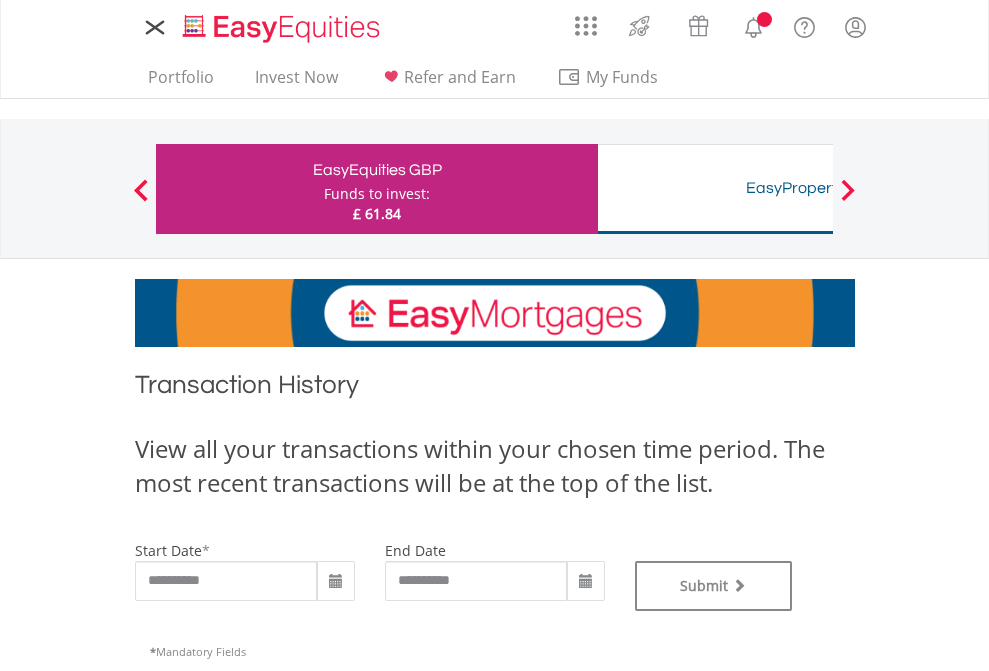 scroll, scrollTop: 0, scrollLeft: 0, axis: both 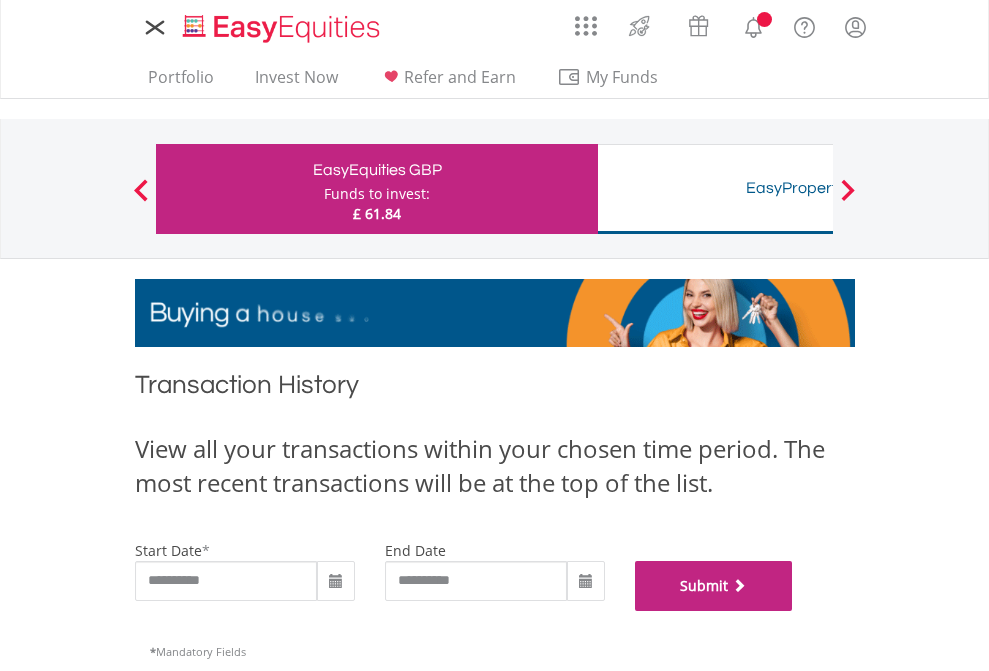 click on "Submit" at bounding box center [714, 586] 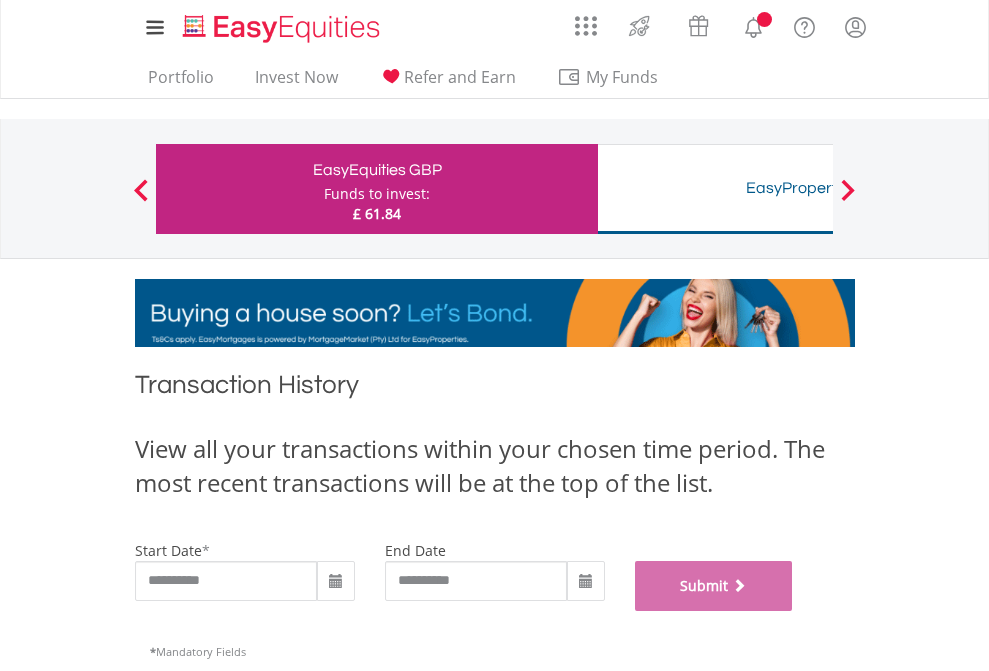 scroll, scrollTop: 811, scrollLeft: 0, axis: vertical 